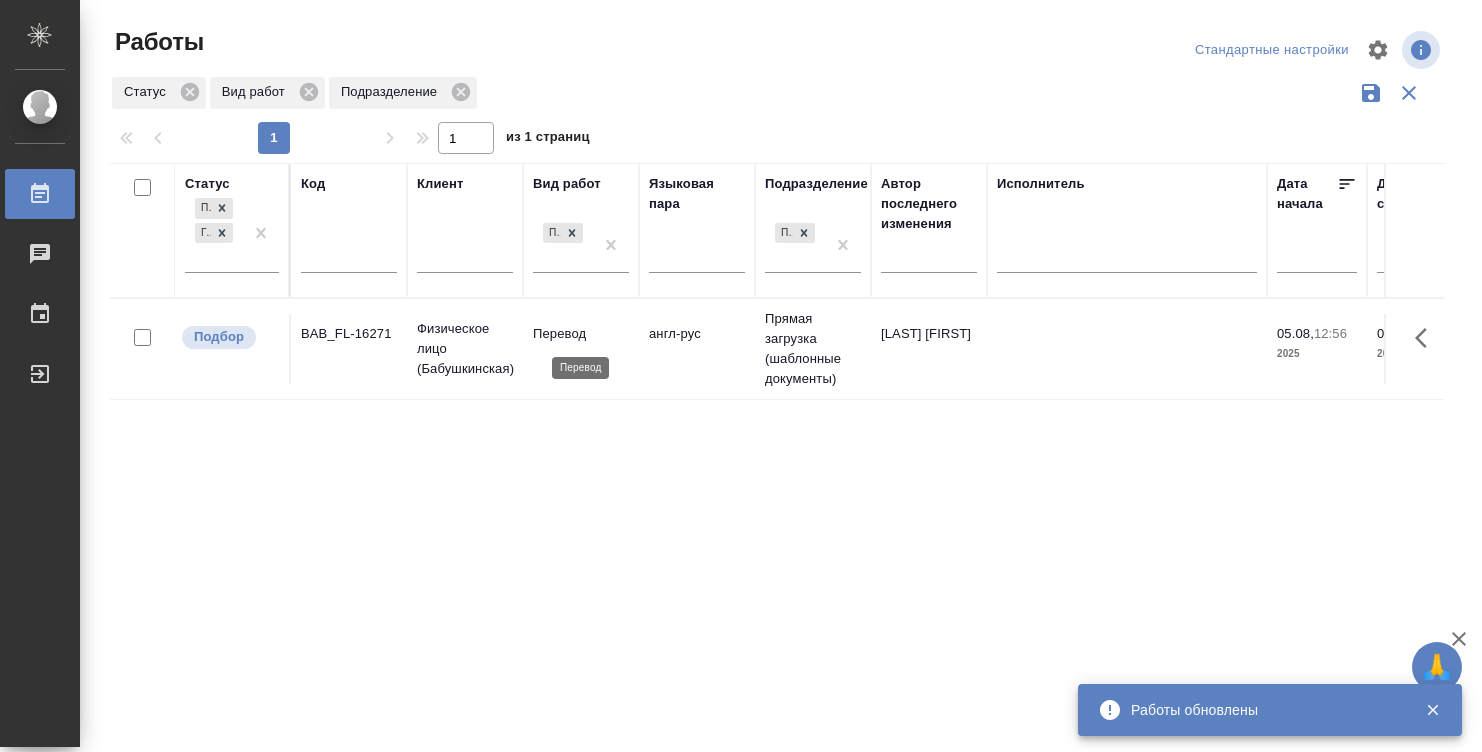 scroll, scrollTop: 0, scrollLeft: 0, axis: both 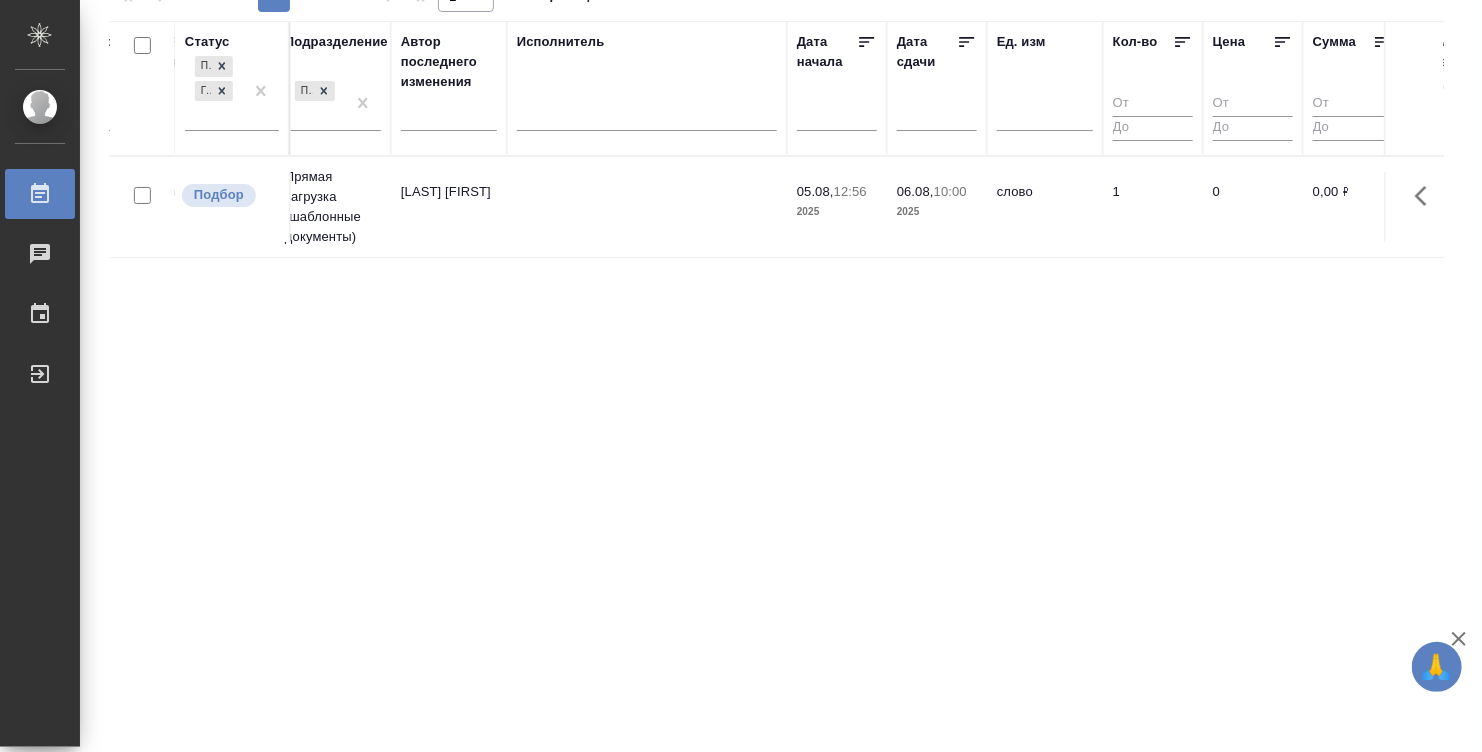 click at bounding box center [647, 207] 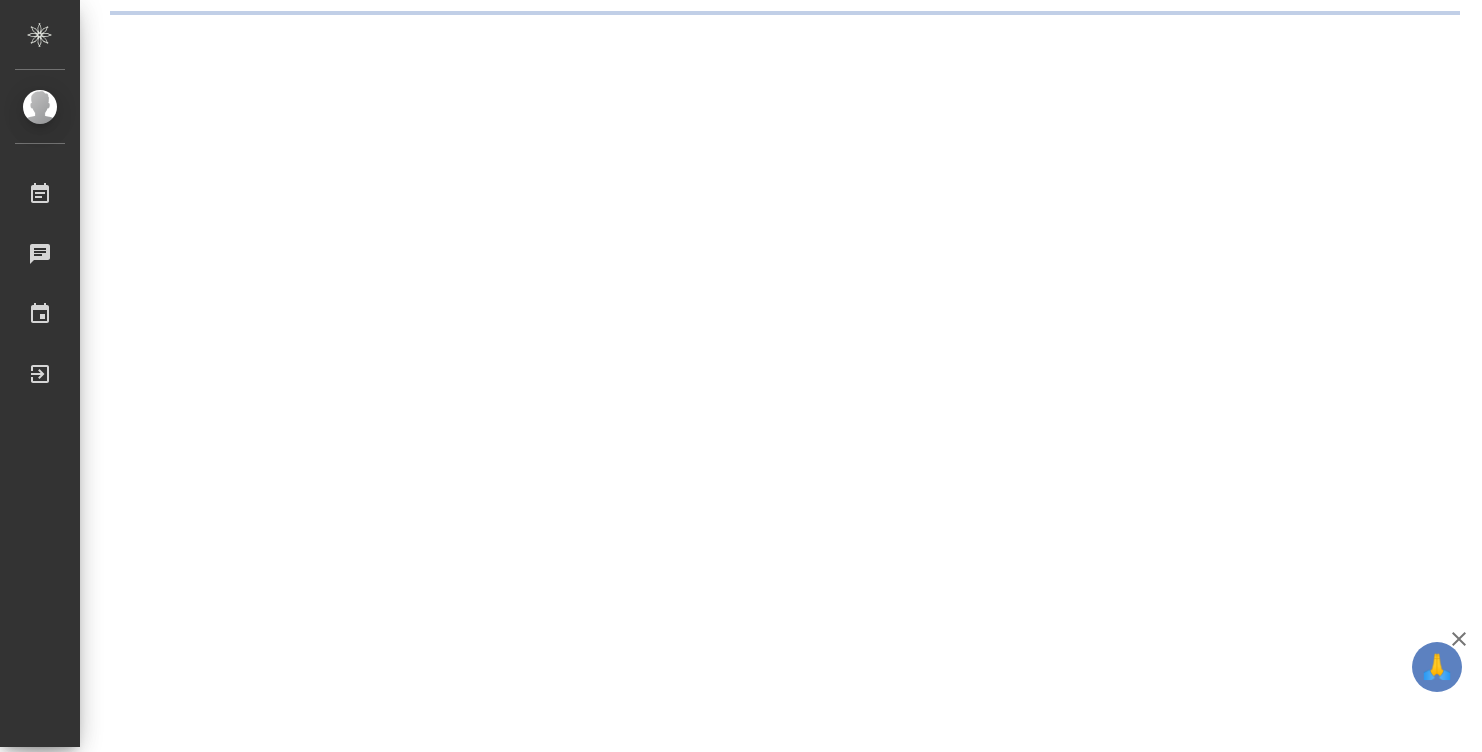 scroll, scrollTop: 0, scrollLeft: 0, axis: both 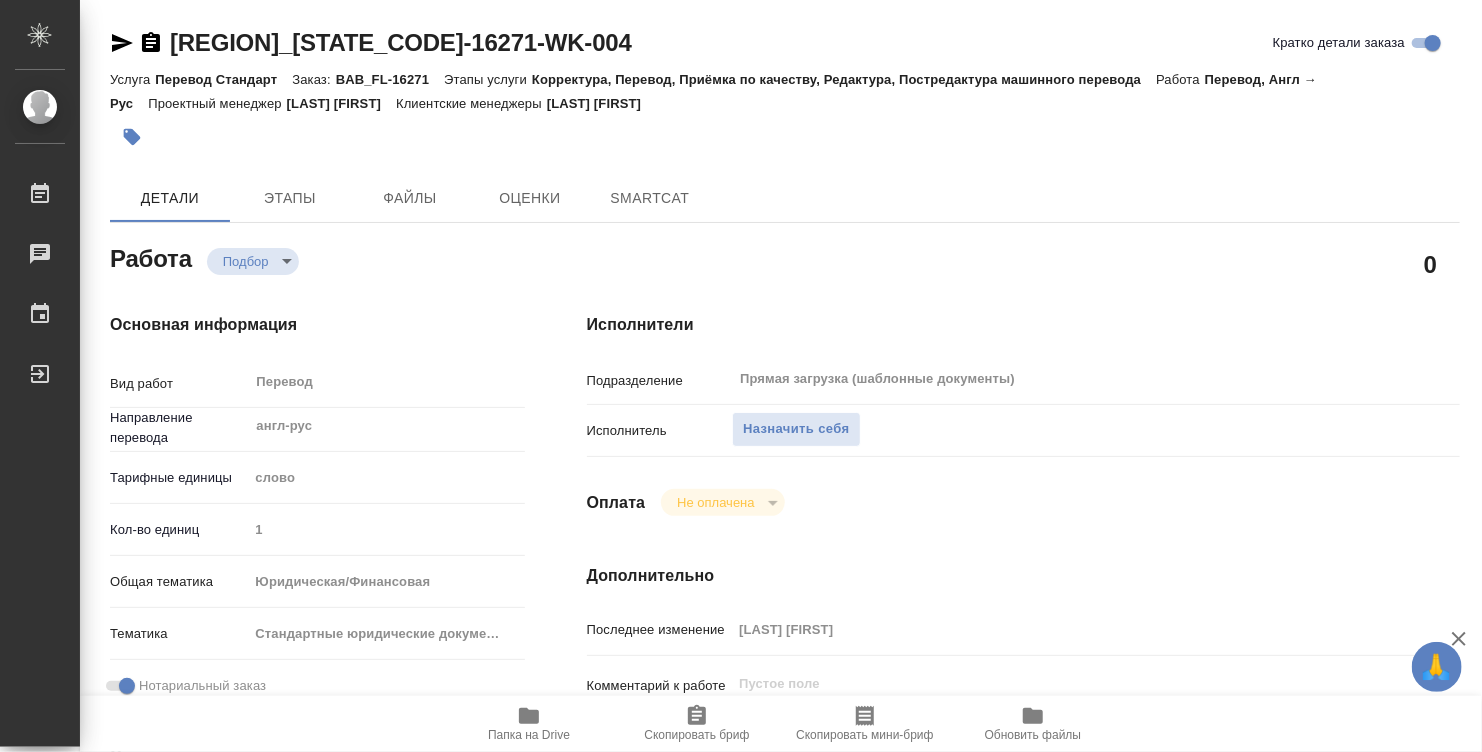 type on "x" 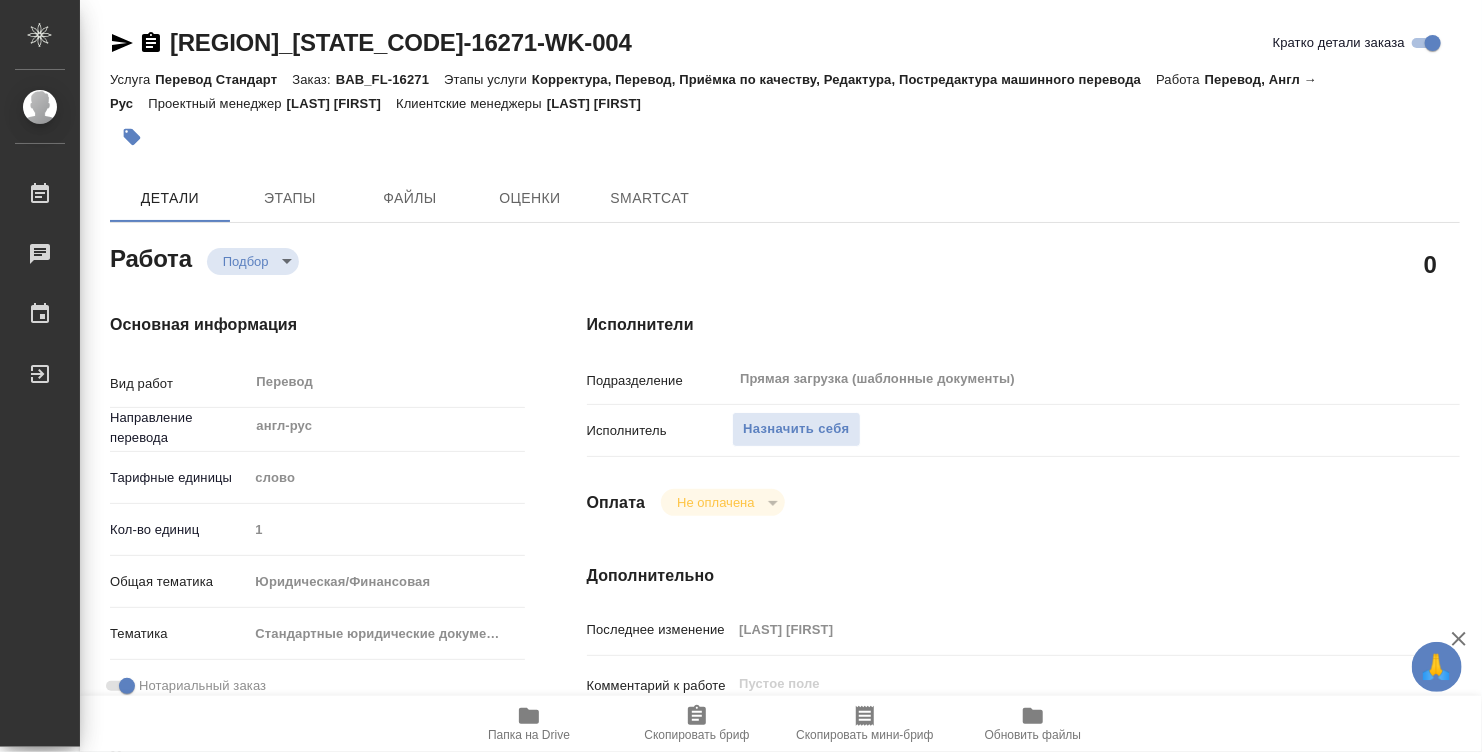 type on "x" 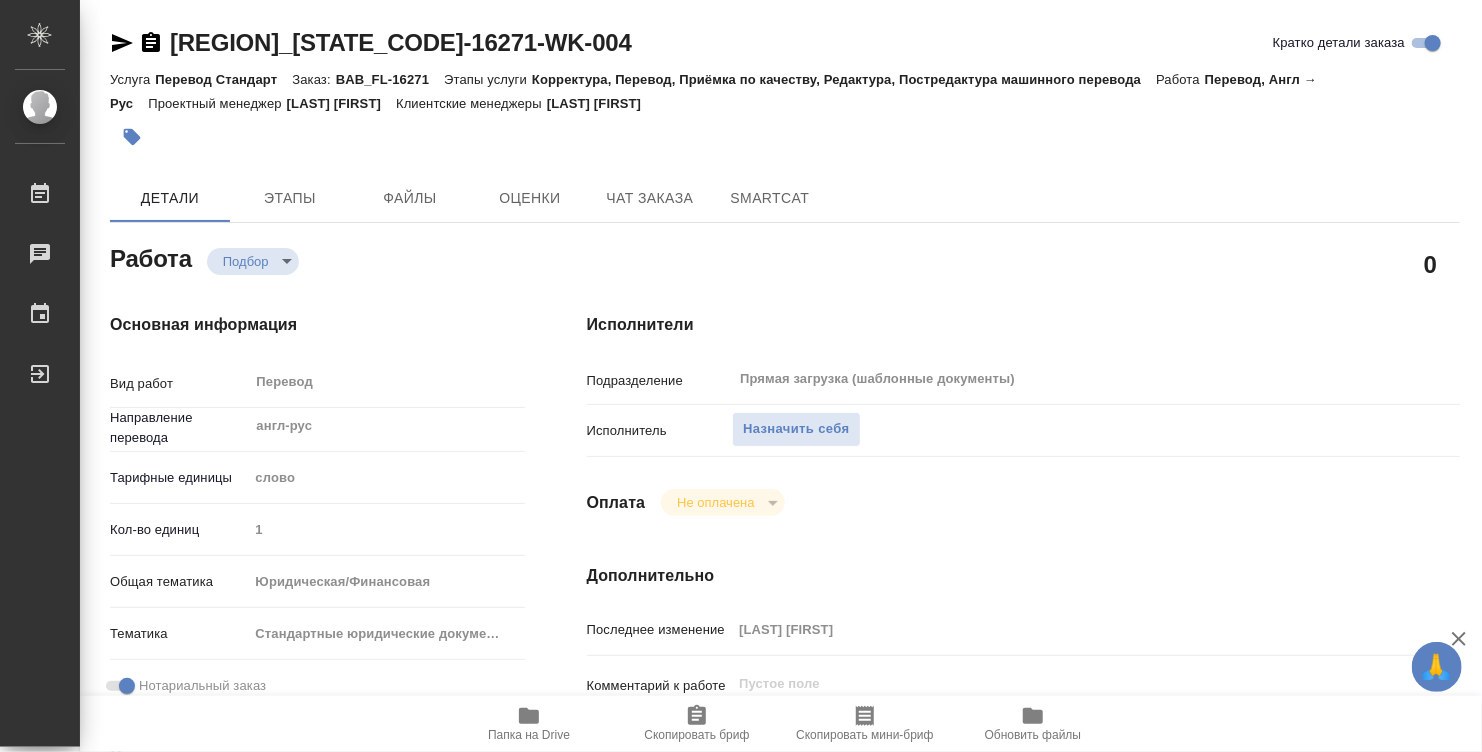 type on "x" 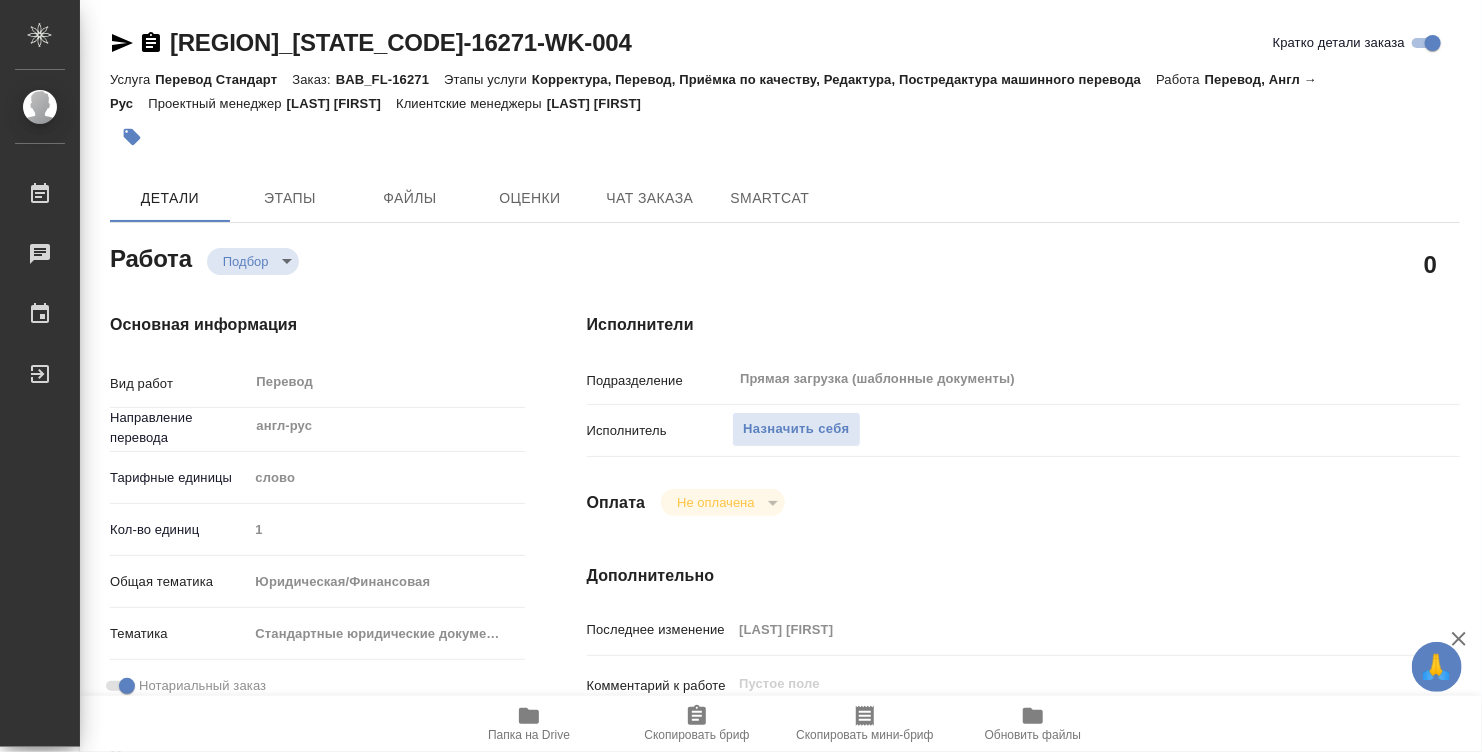 type on "x" 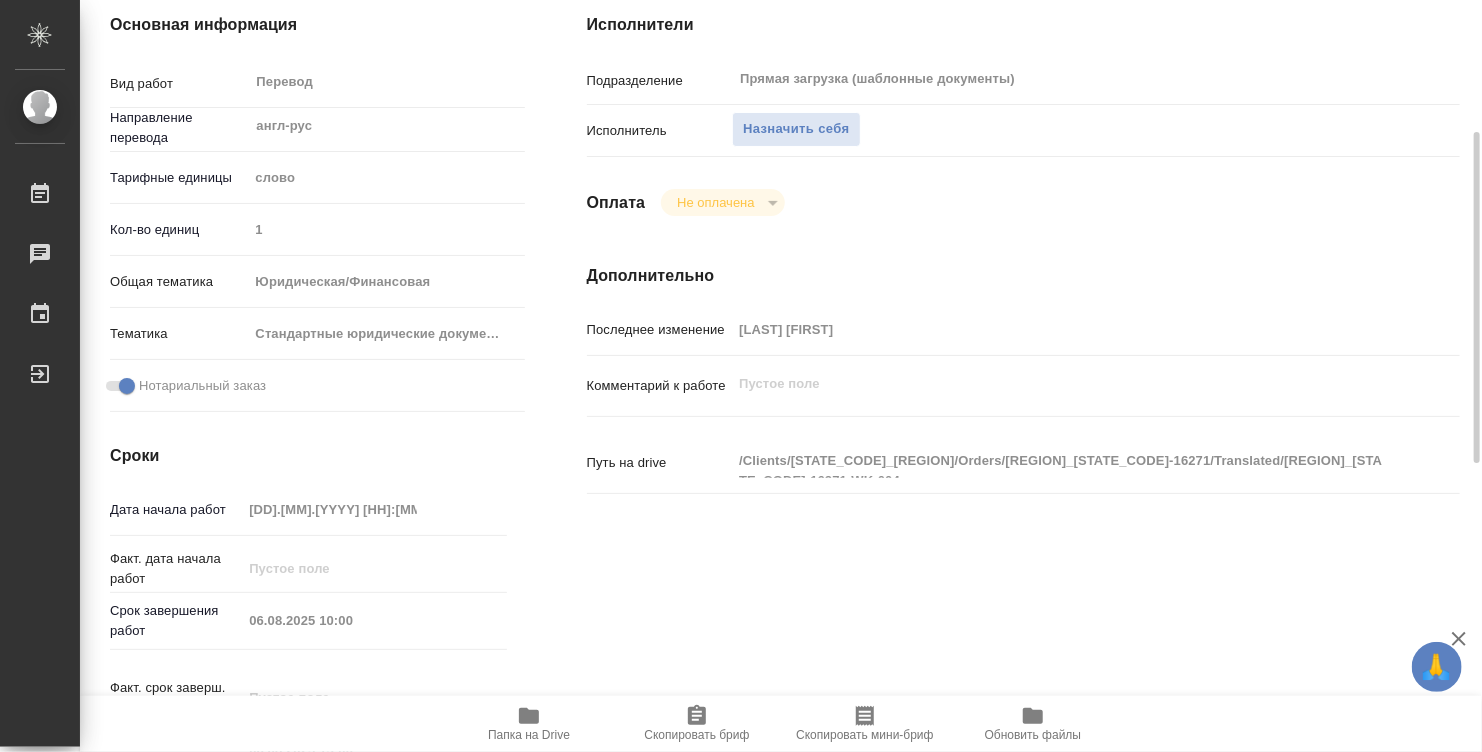 type on "x" 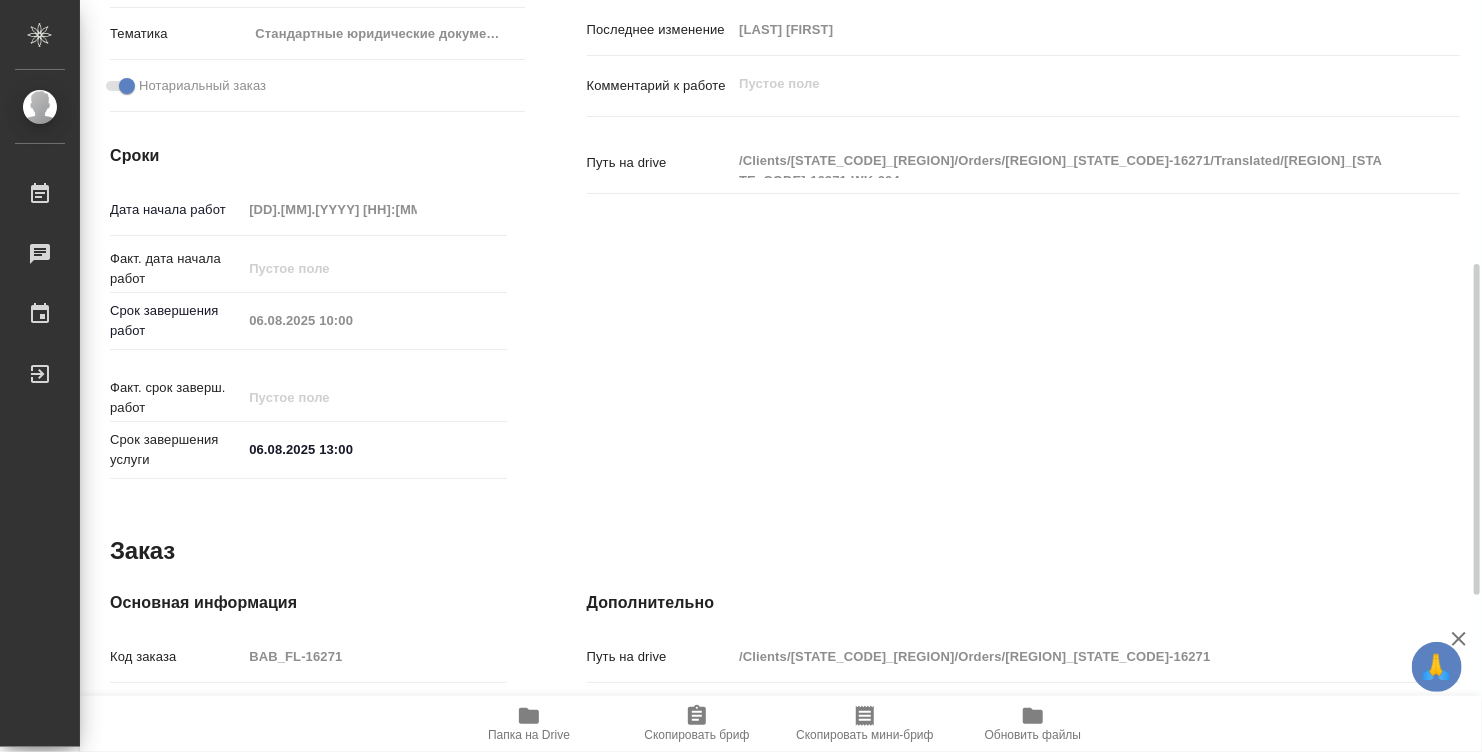 type on "x" 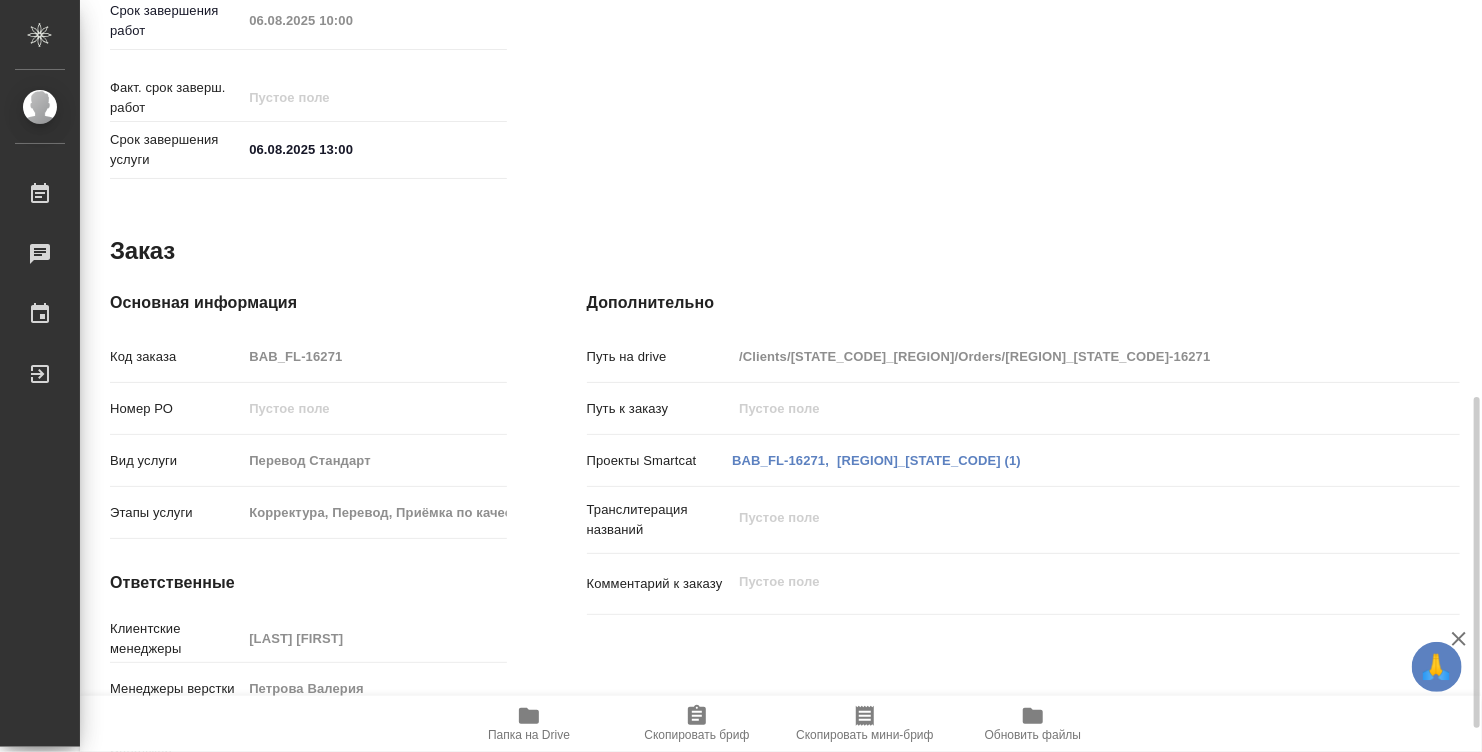 scroll, scrollTop: 954, scrollLeft: 0, axis: vertical 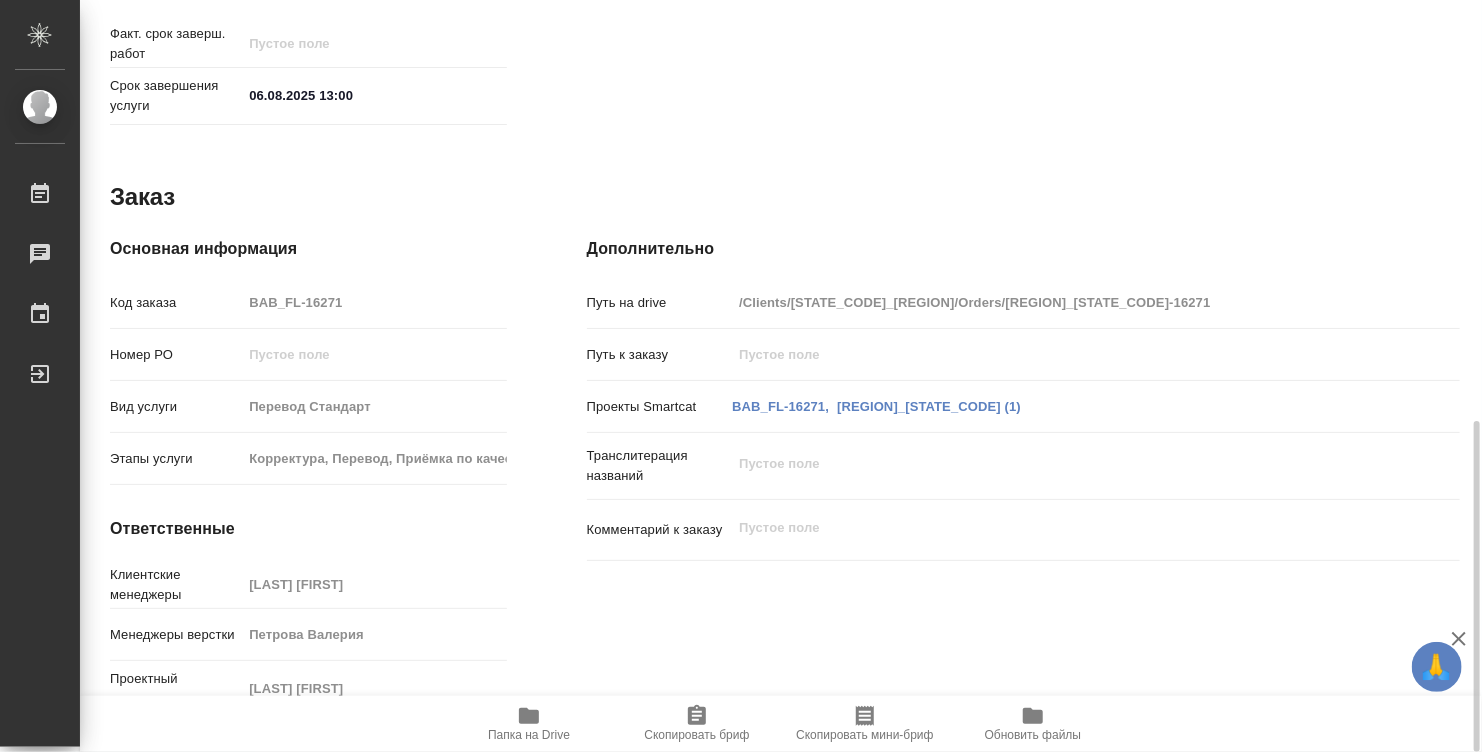 type on "x" 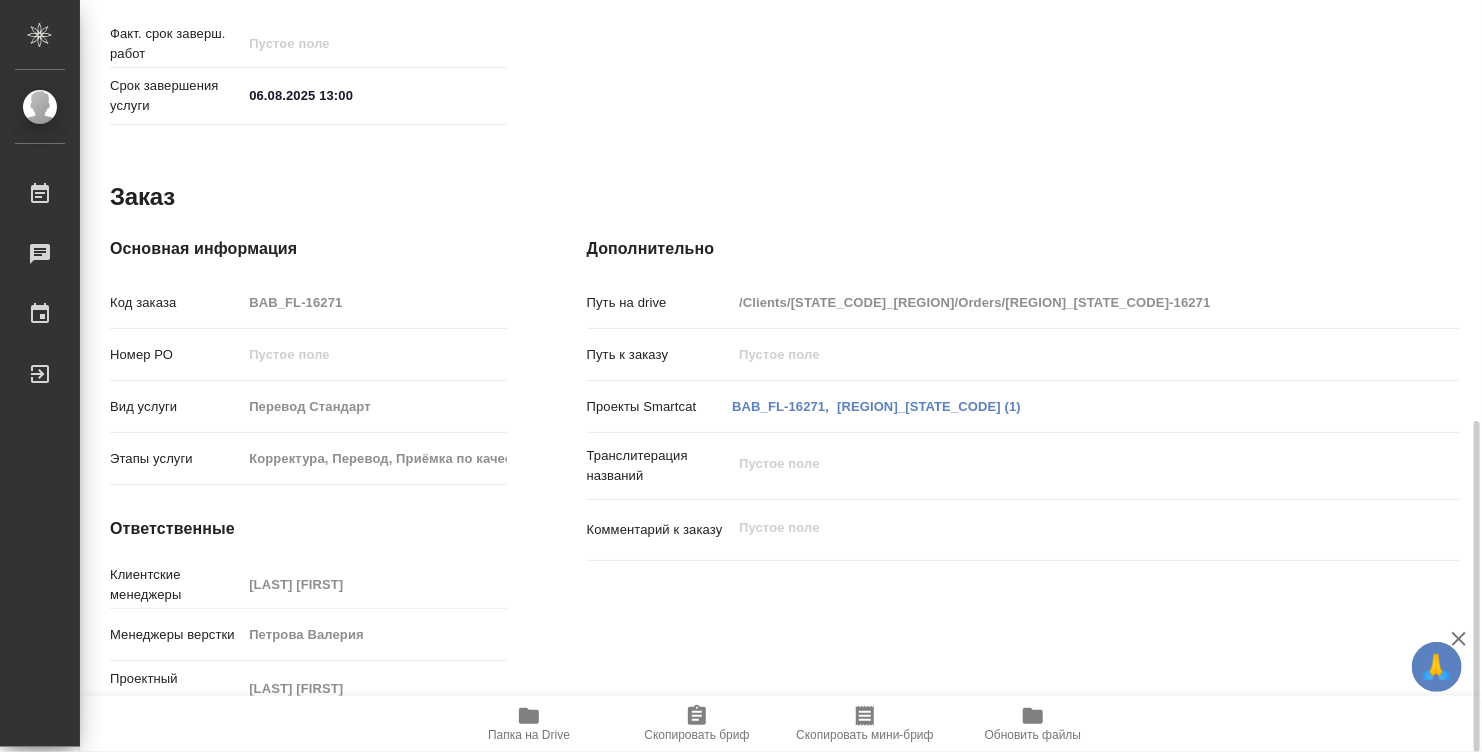 type on "x" 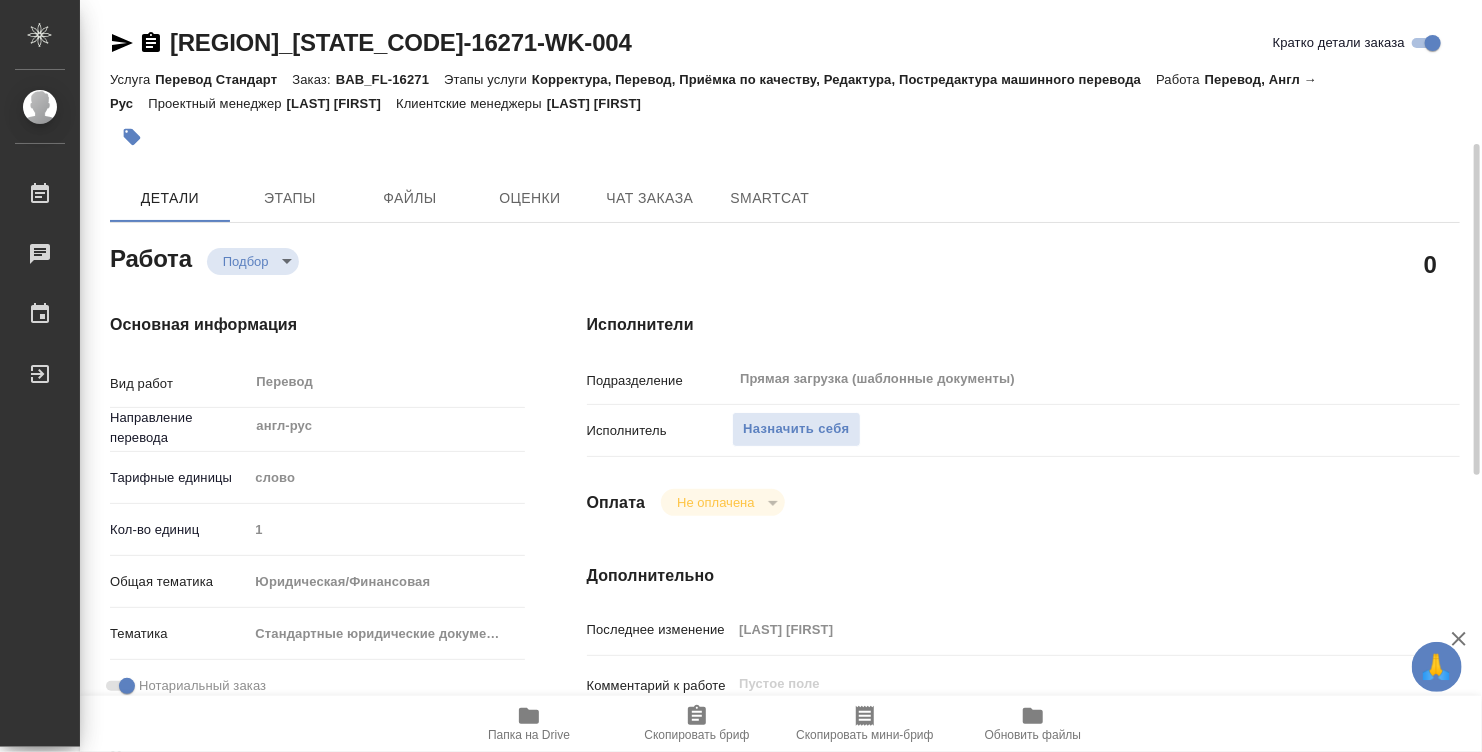 scroll, scrollTop: 200, scrollLeft: 0, axis: vertical 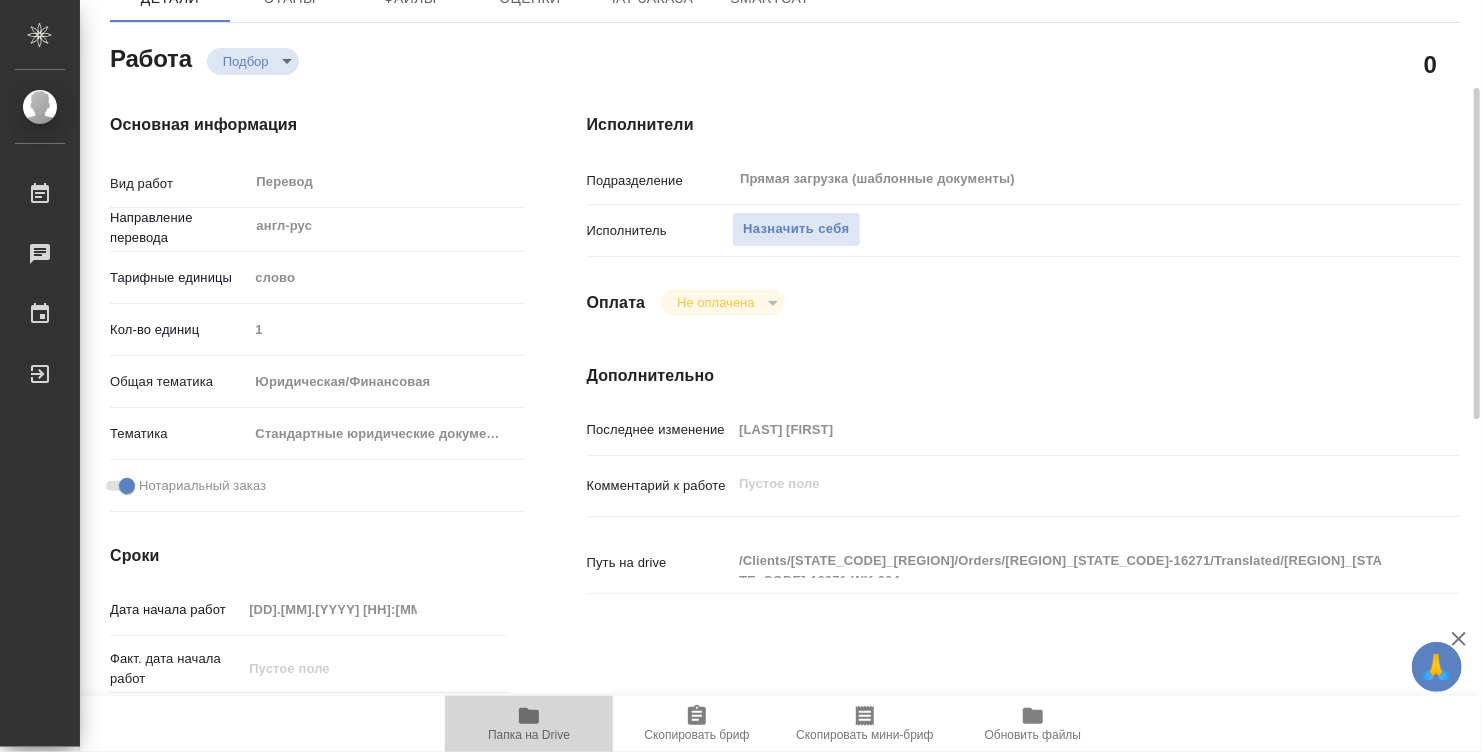 click 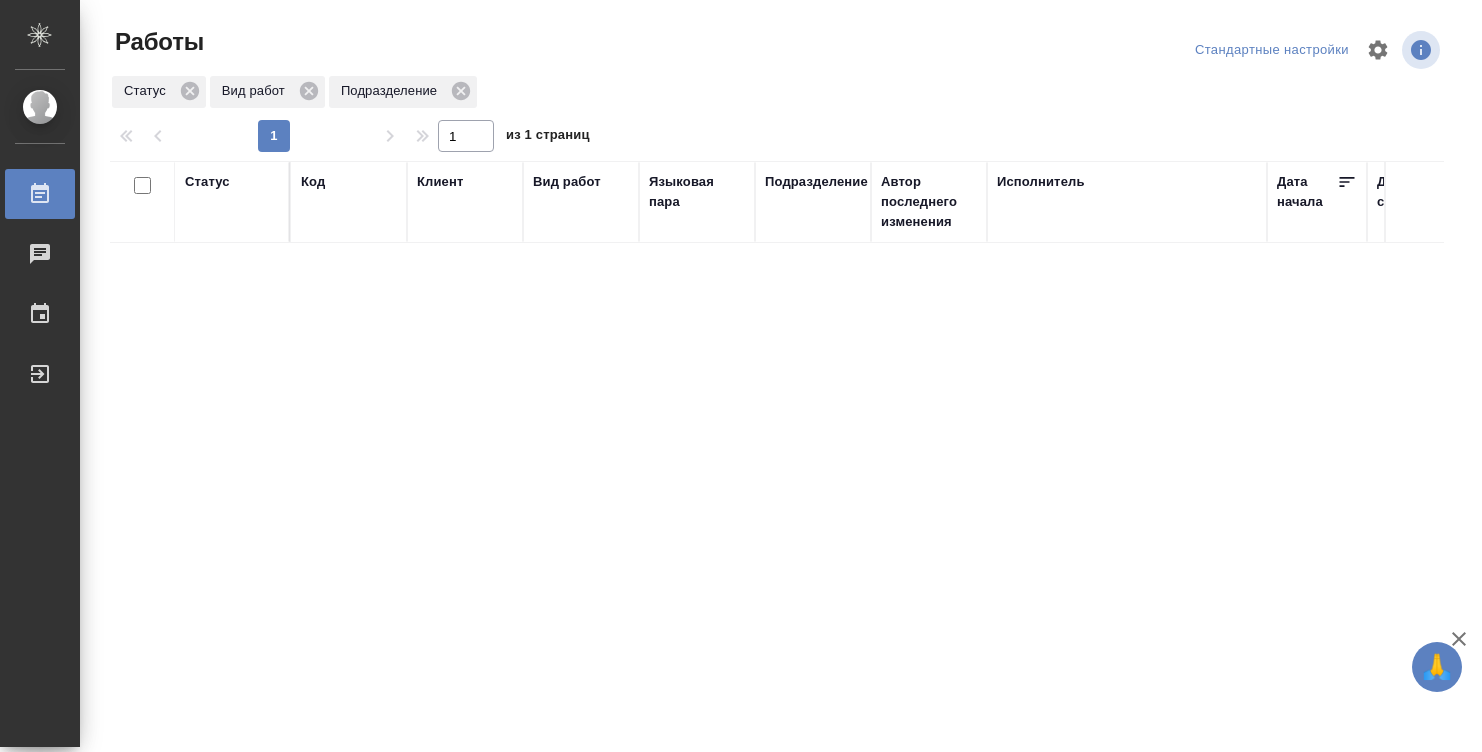 scroll, scrollTop: 0, scrollLeft: 0, axis: both 